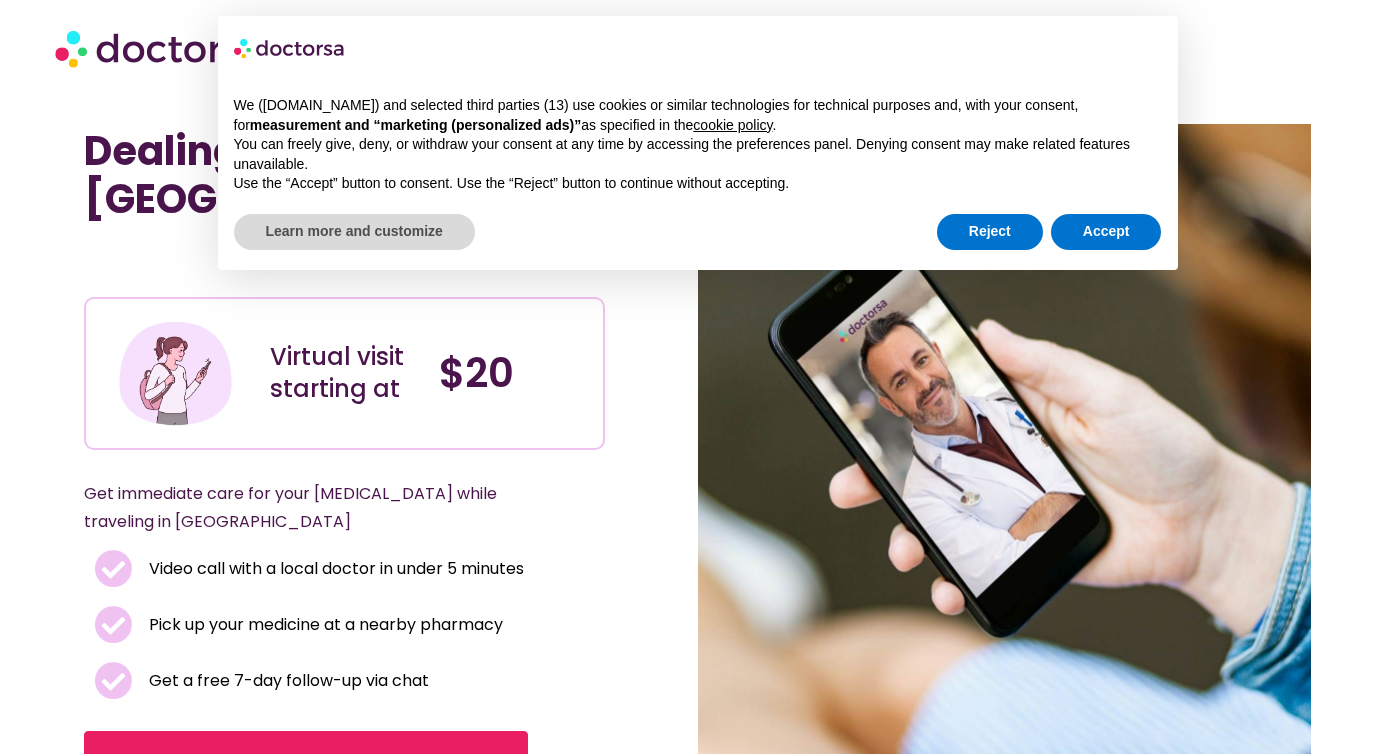 scroll, scrollTop: 0, scrollLeft: 0, axis: both 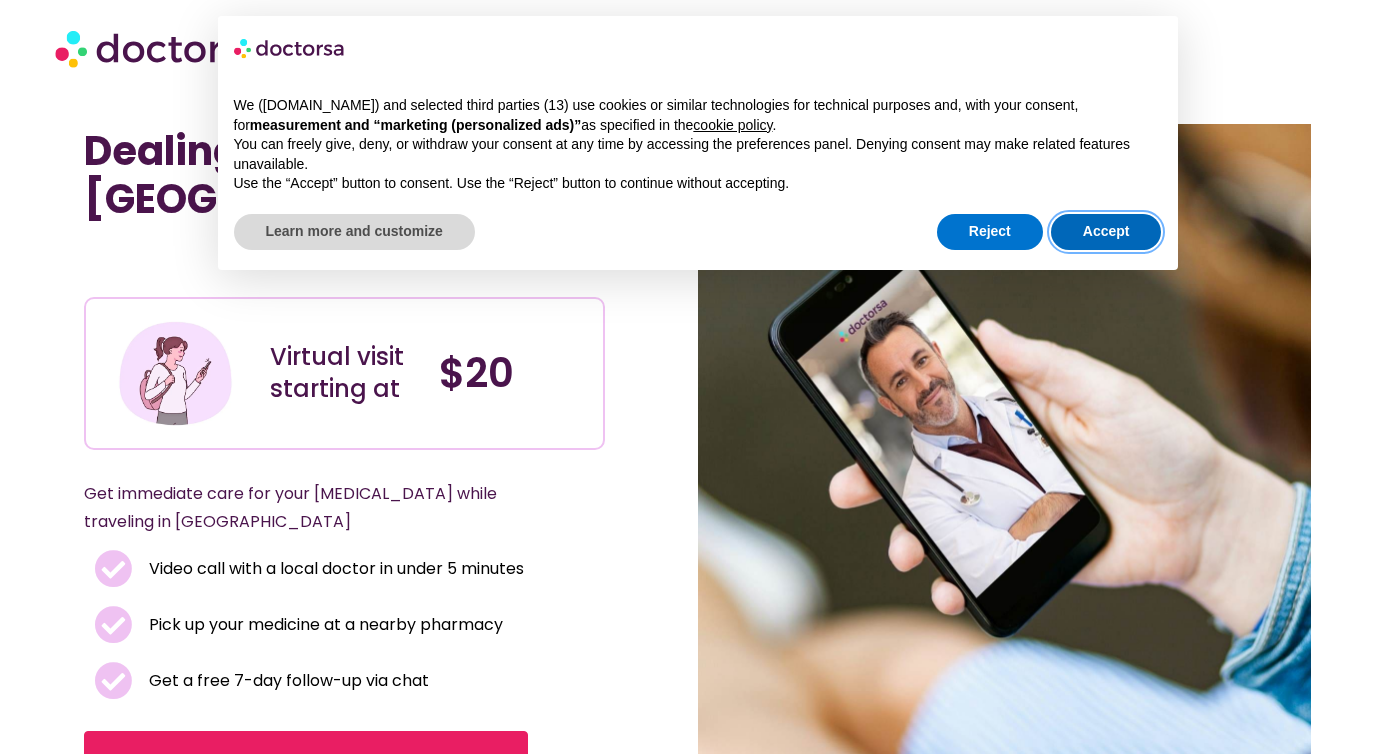 click on "Accept" at bounding box center [1106, 232] 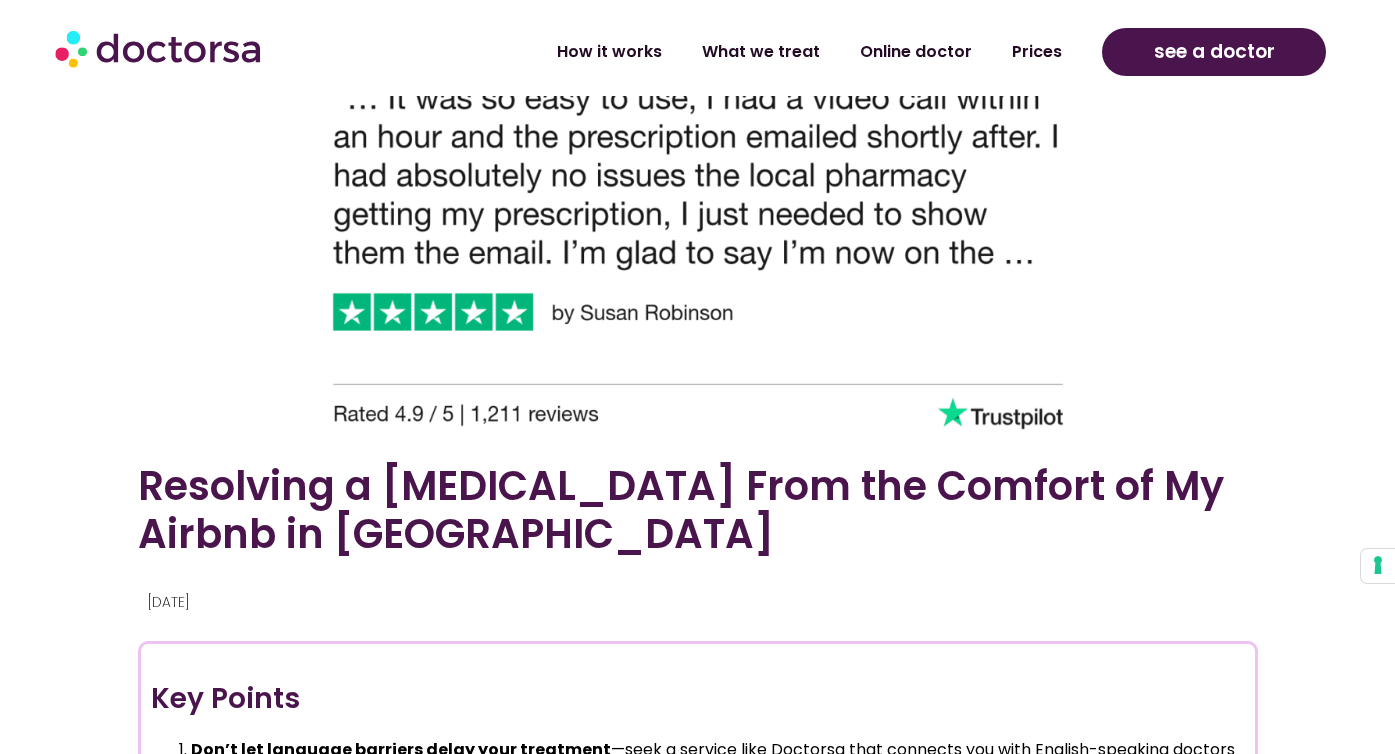 scroll, scrollTop: 932, scrollLeft: 0, axis: vertical 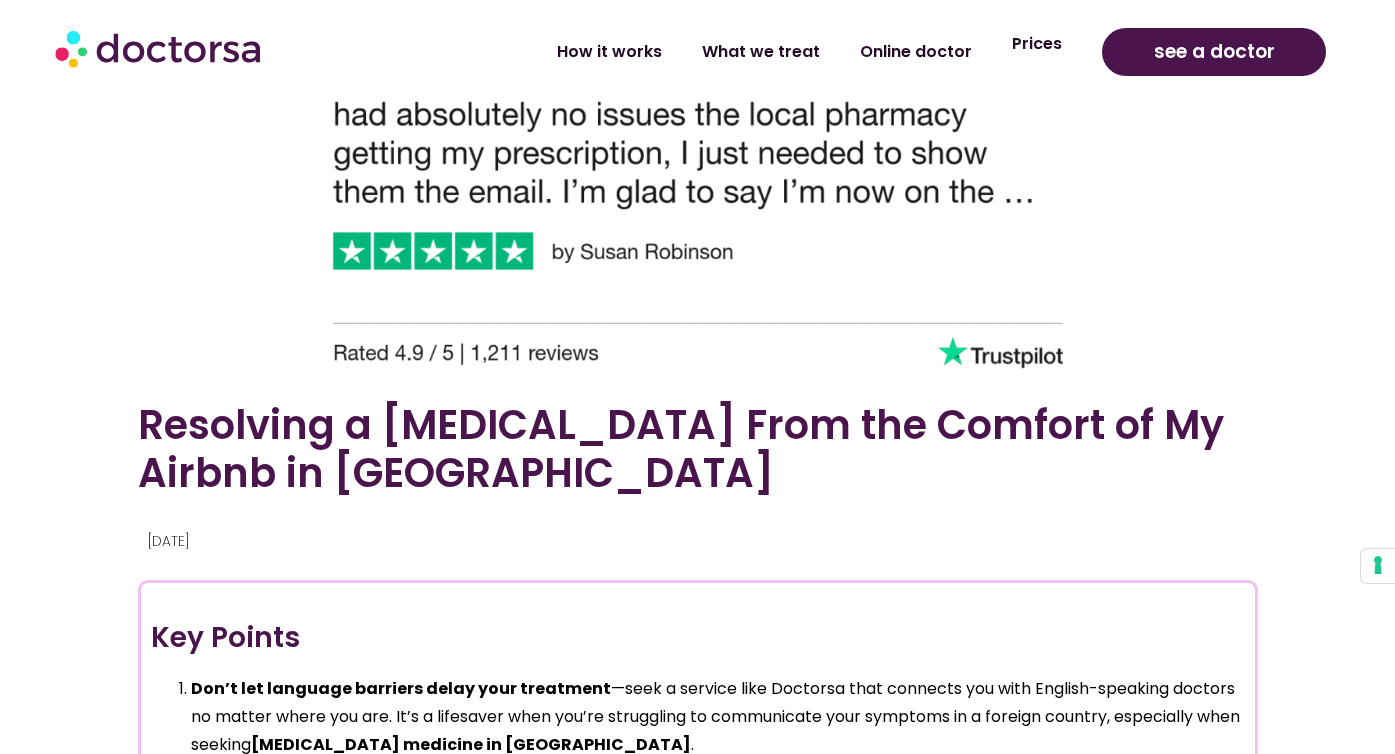 click on "Prices" 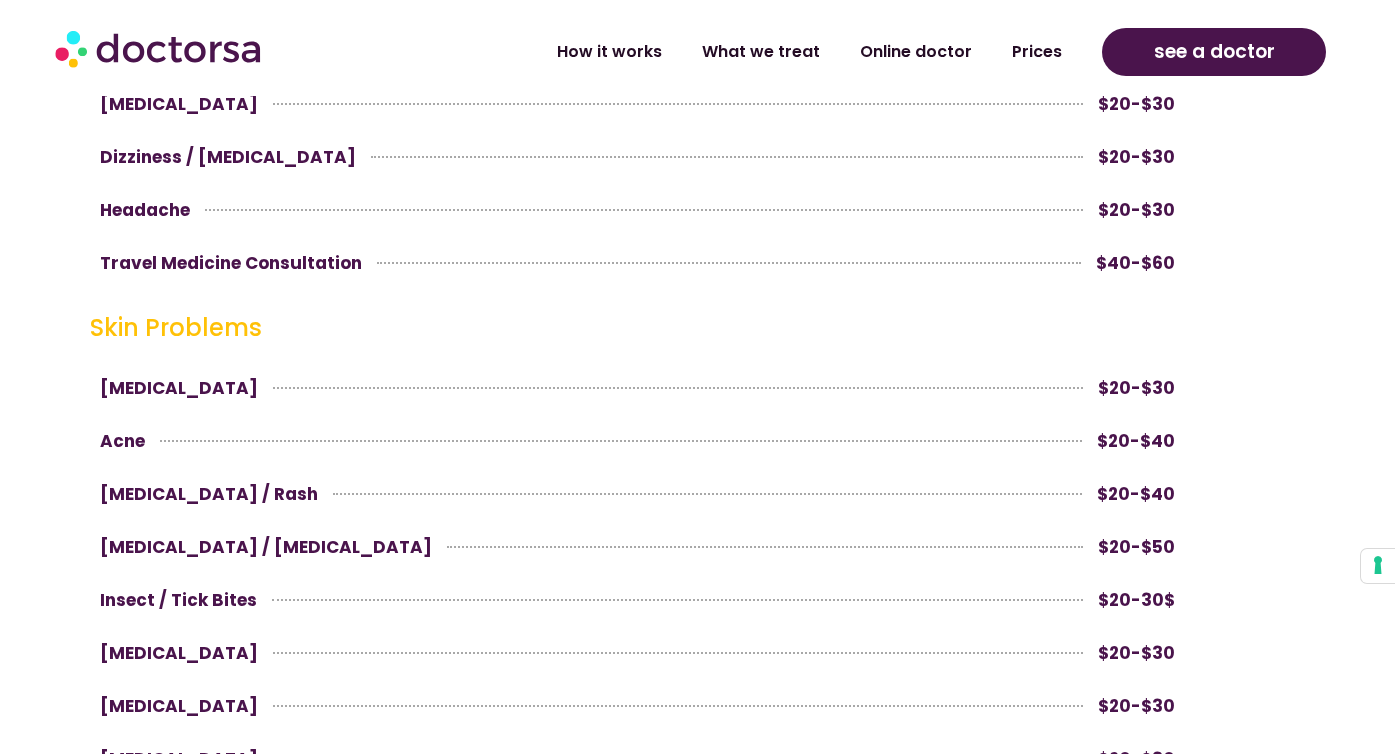 scroll, scrollTop: 2042, scrollLeft: 0, axis: vertical 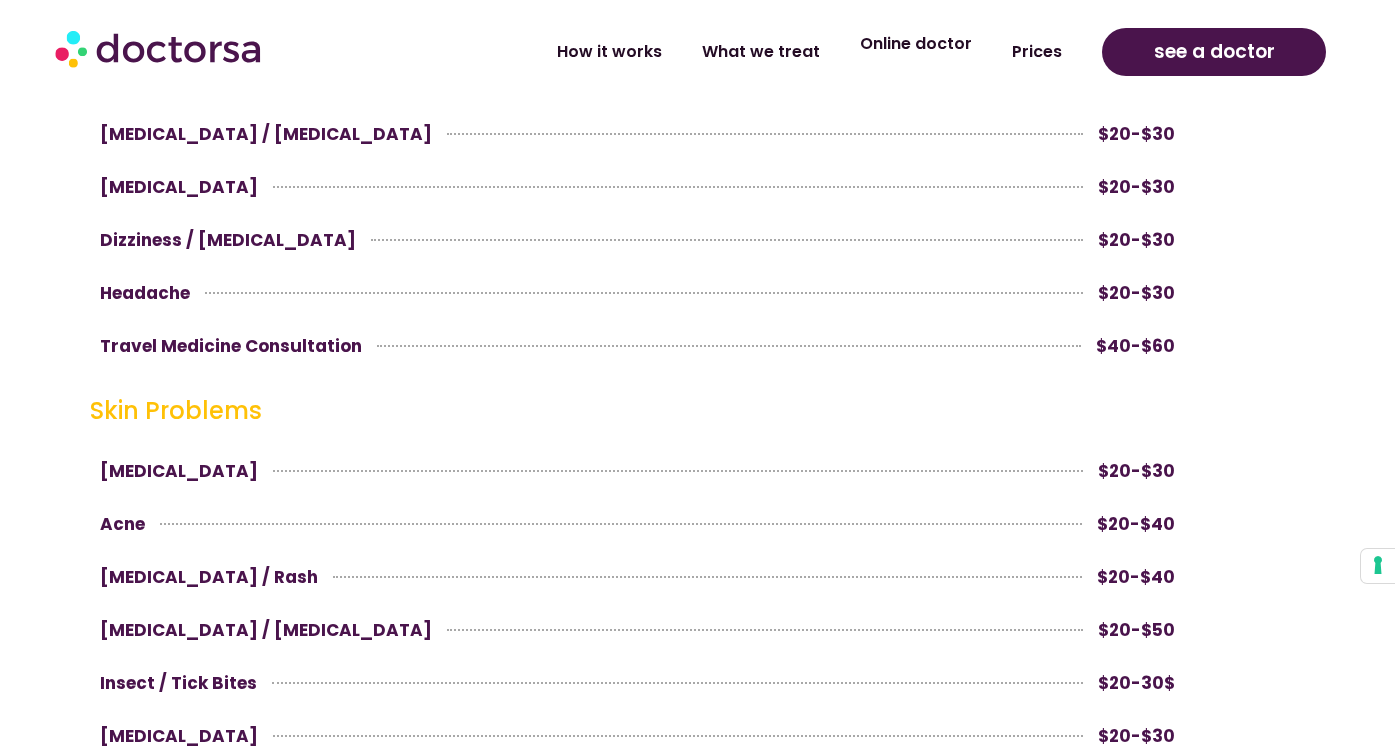 click on "Online doctor" 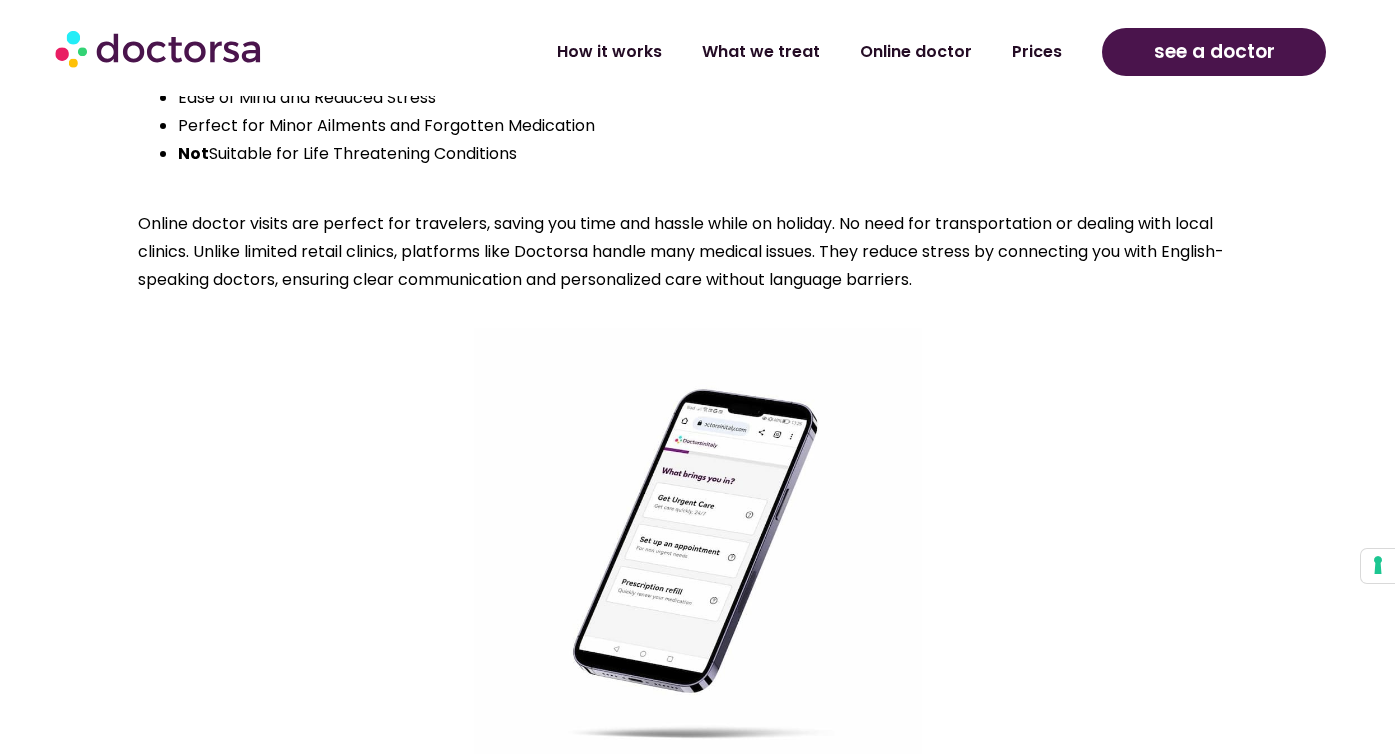 scroll, scrollTop: 2176, scrollLeft: 0, axis: vertical 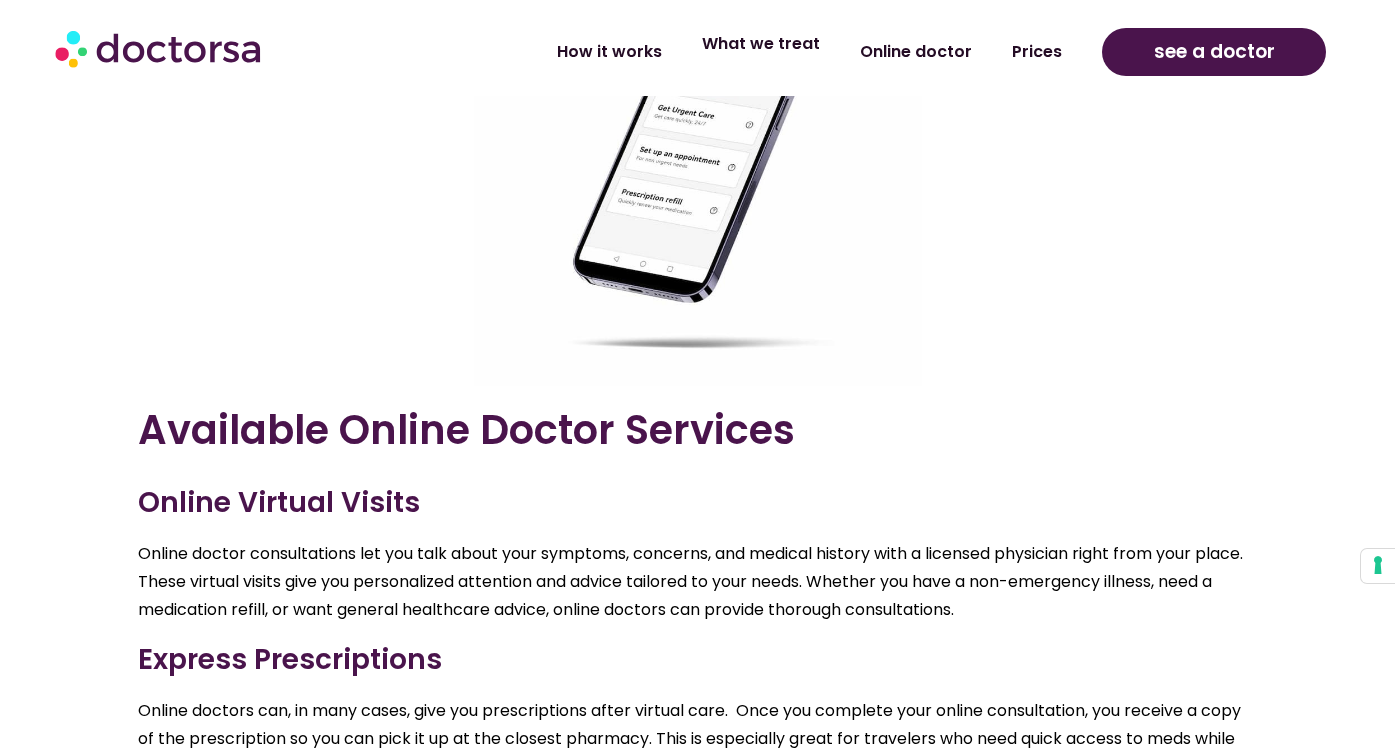 click on "What we treat" 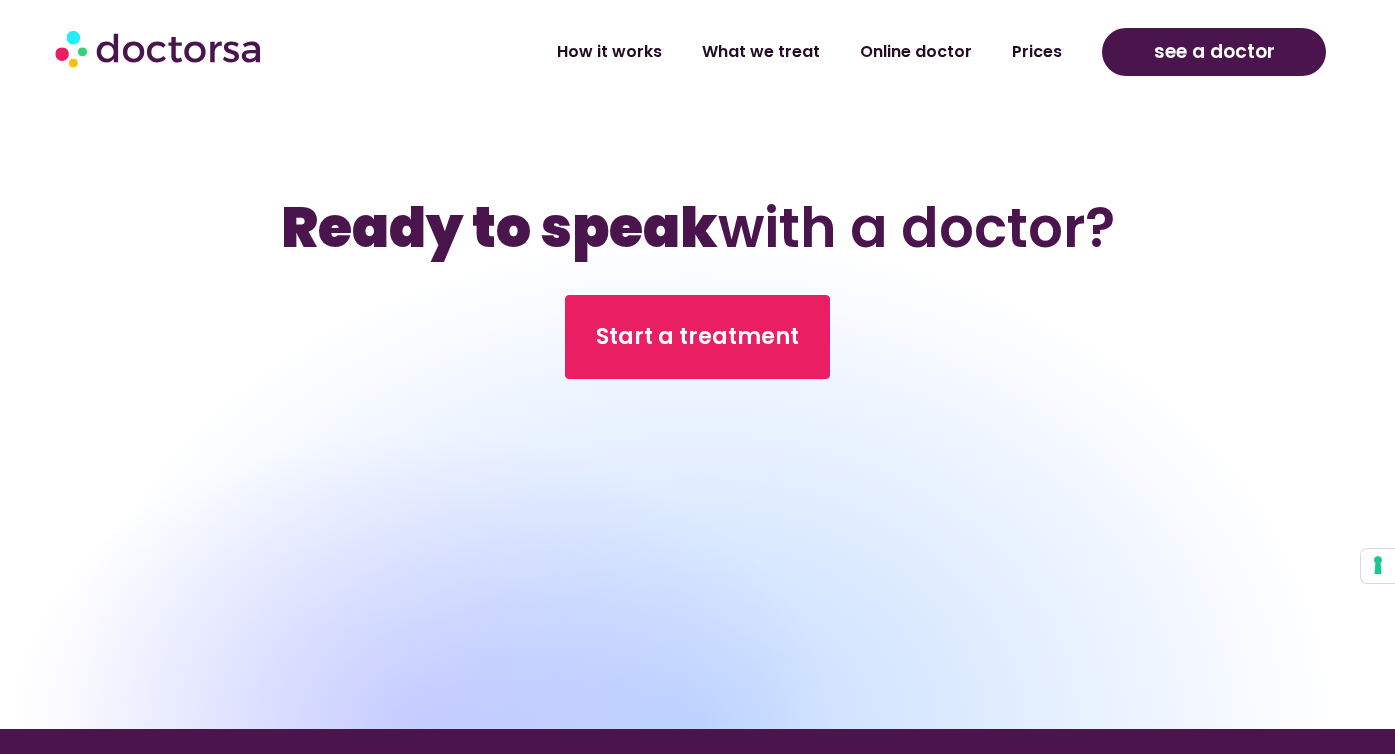 scroll, scrollTop: 9689, scrollLeft: 0, axis: vertical 